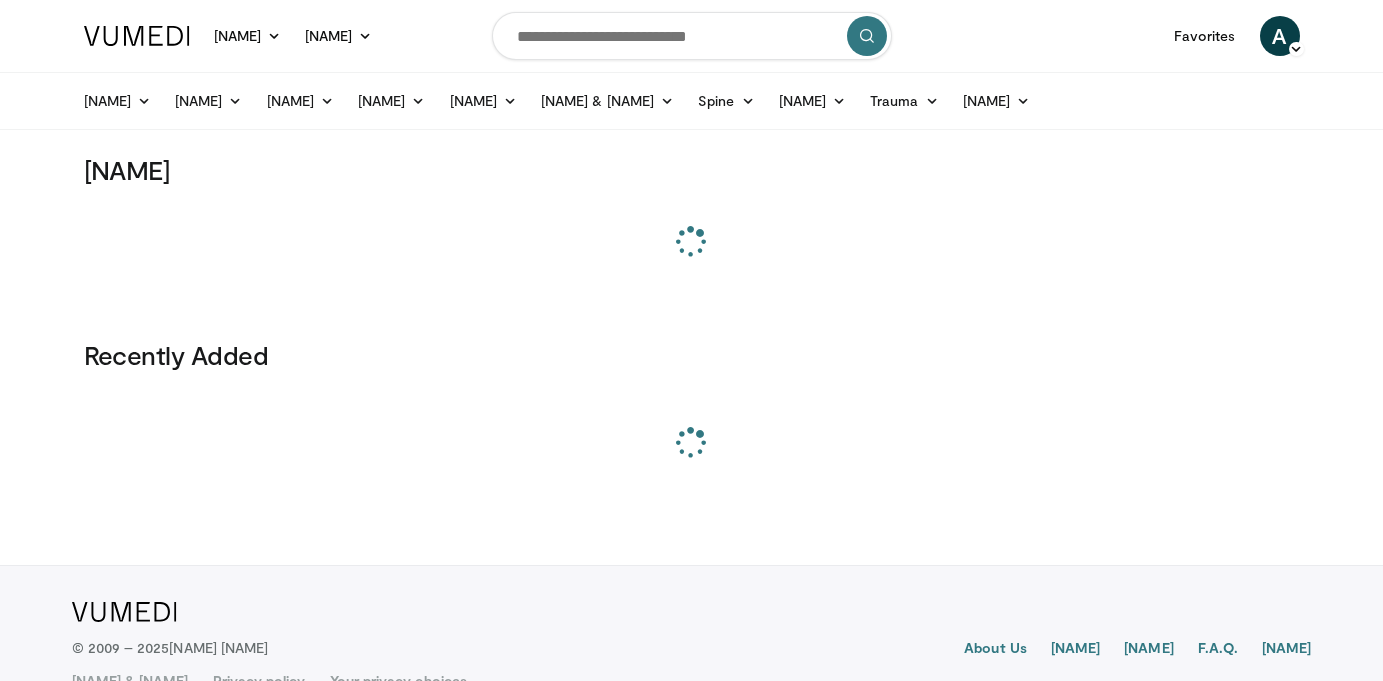 scroll, scrollTop: 0, scrollLeft: 0, axis: both 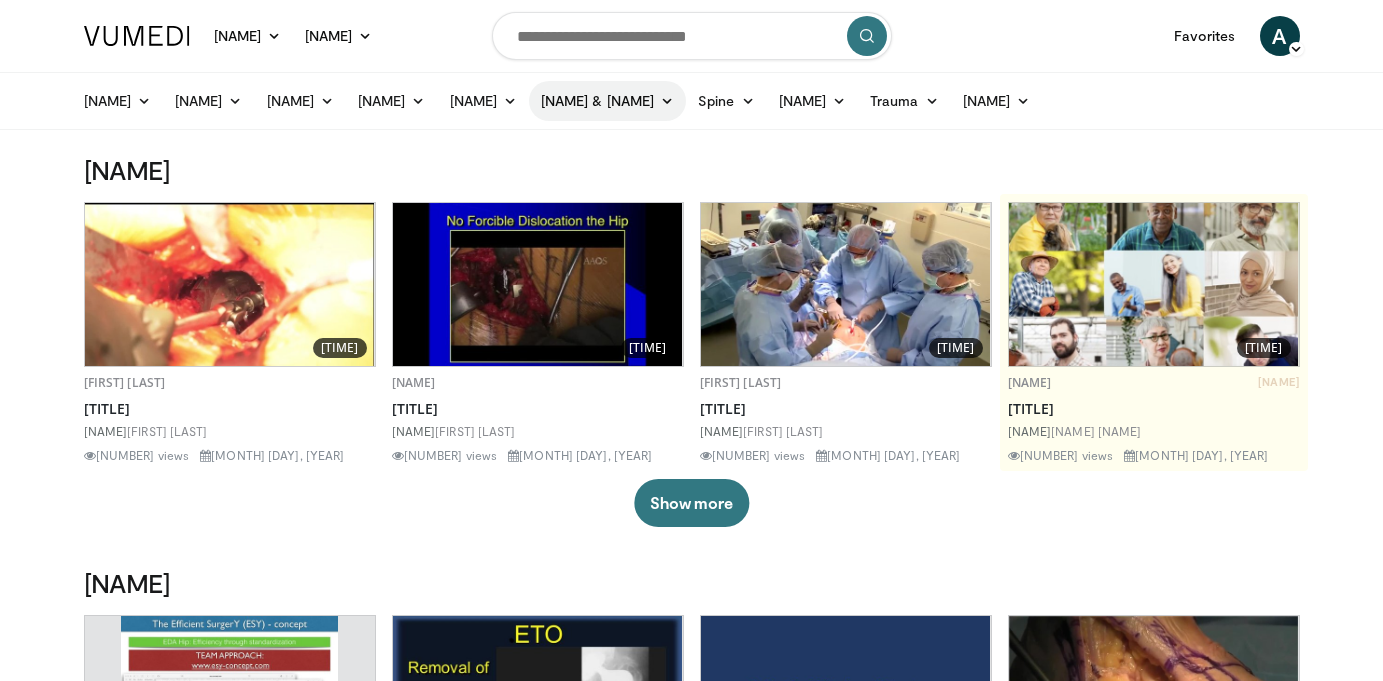 click on "[NAME] & [NAME]" at bounding box center (607, 101) 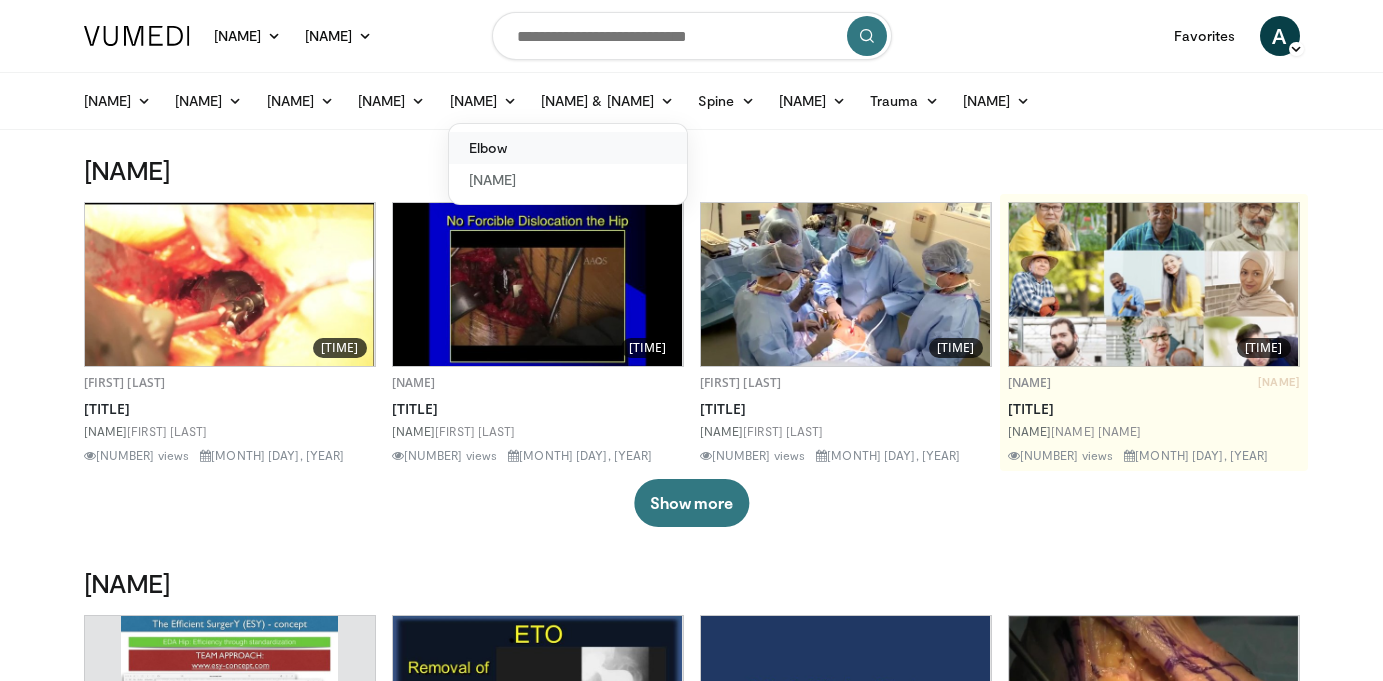 click on "Elbow" at bounding box center (568, 148) 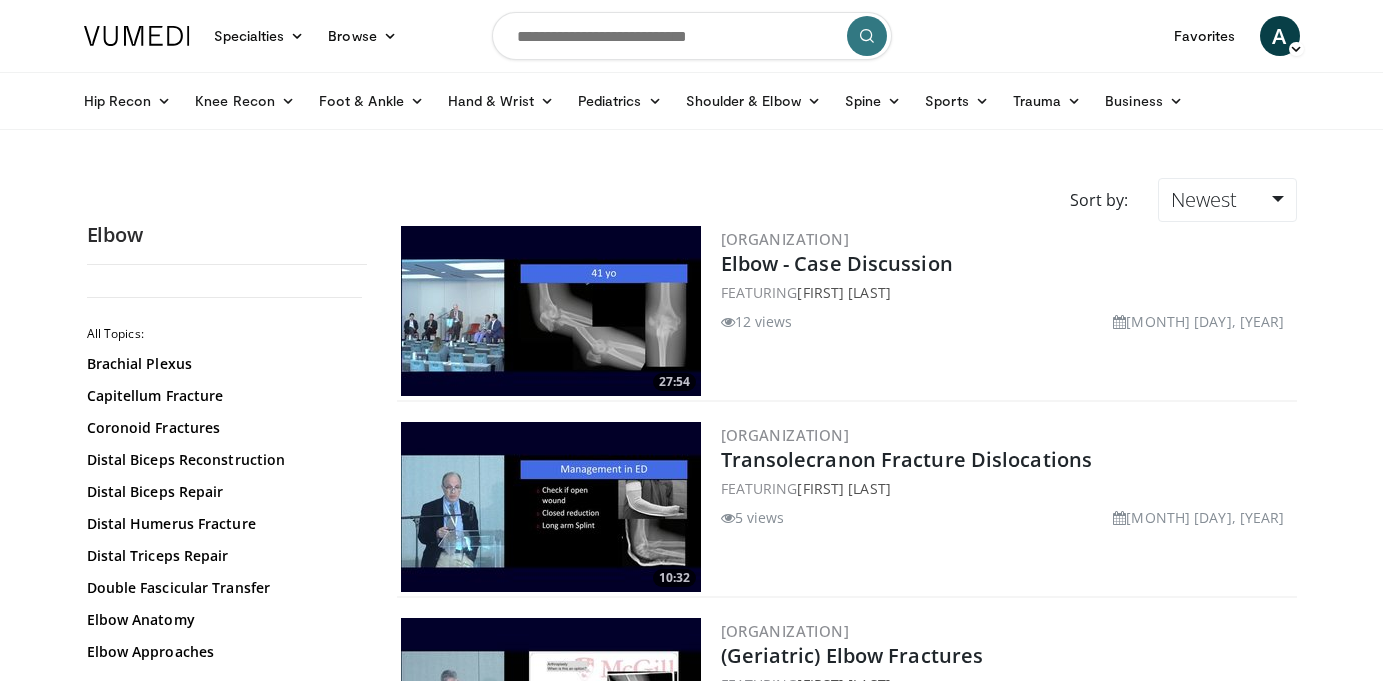 scroll, scrollTop: 0, scrollLeft: 0, axis: both 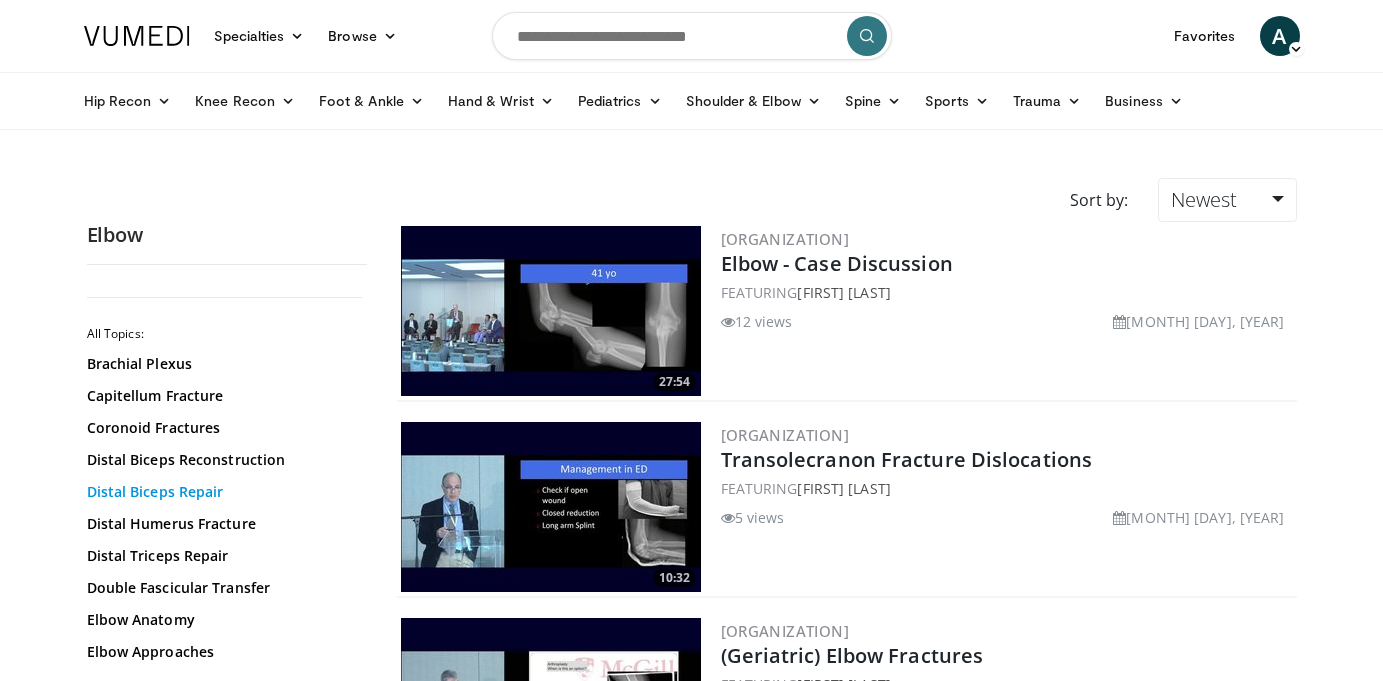 click on "Distal Biceps Repair" at bounding box center (222, 492) 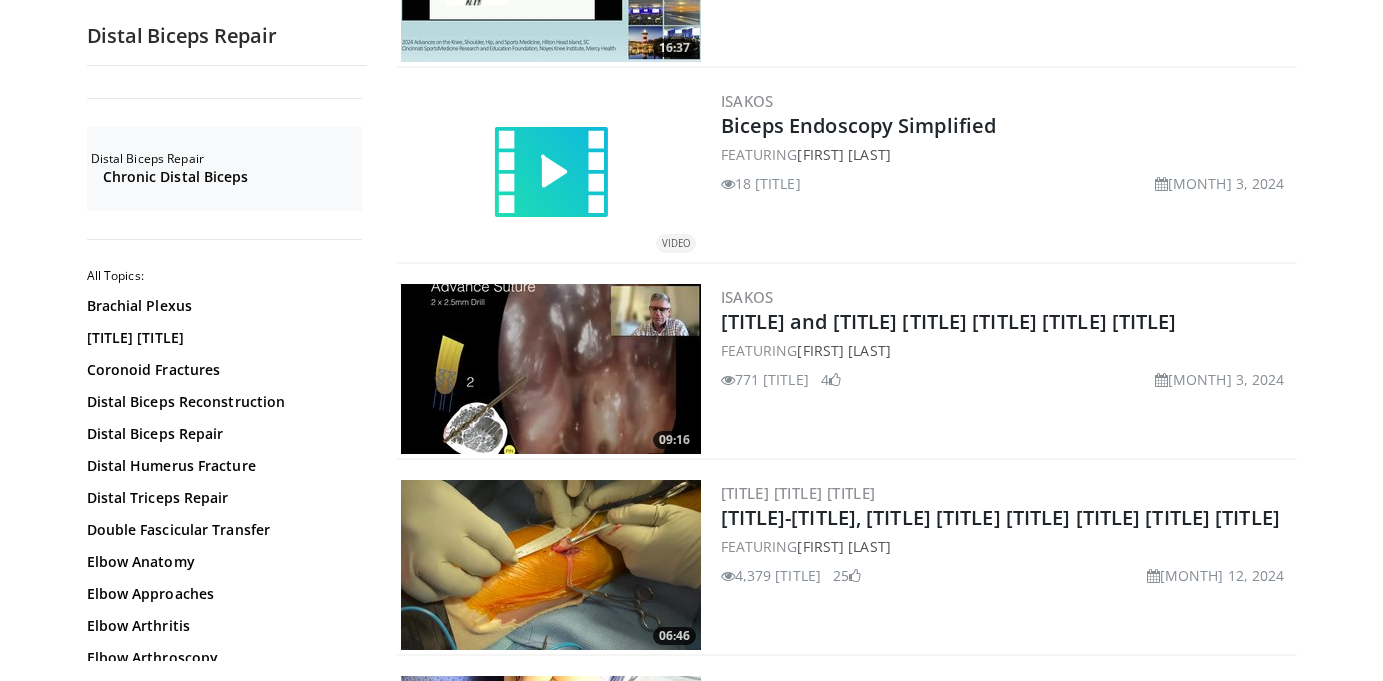scroll, scrollTop: 728, scrollLeft: 0, axis: vertical 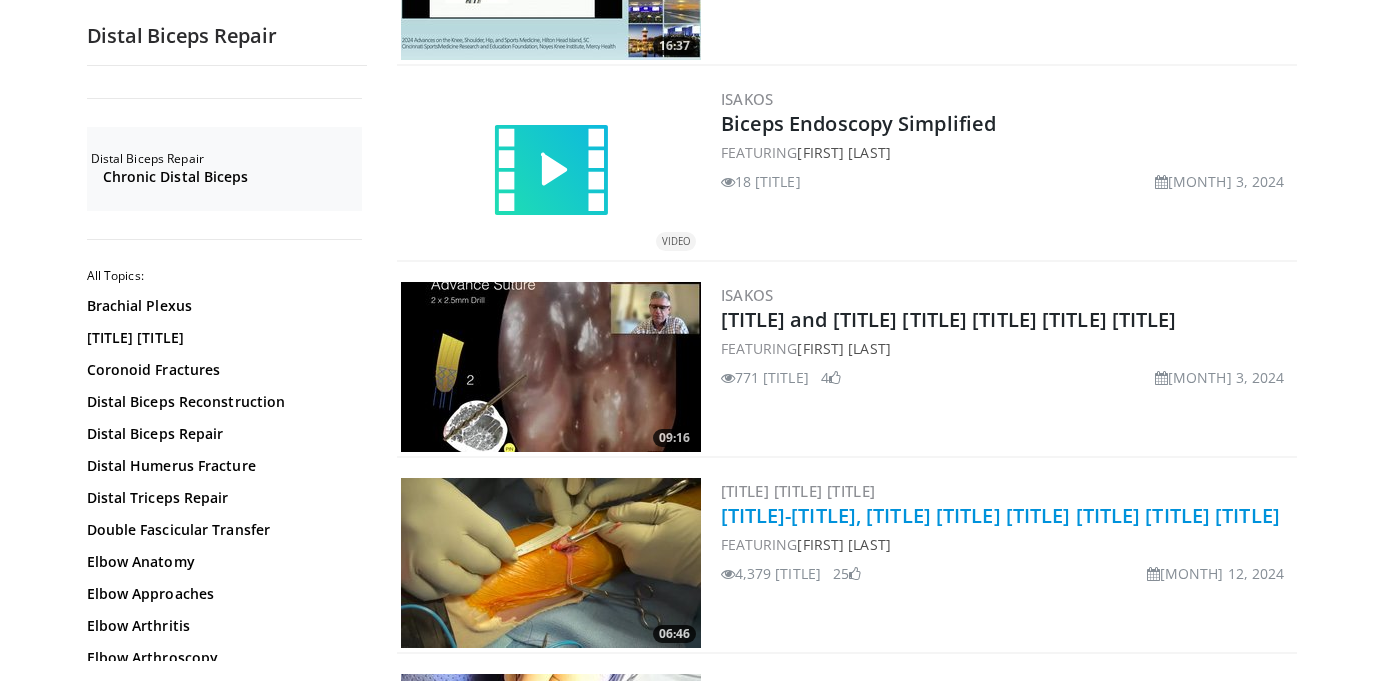 click on "One-Incision, Unicortical Distal Biceps Tendon Repair with Extramedullary Cortical Button" at bounding box center [1000, 515] 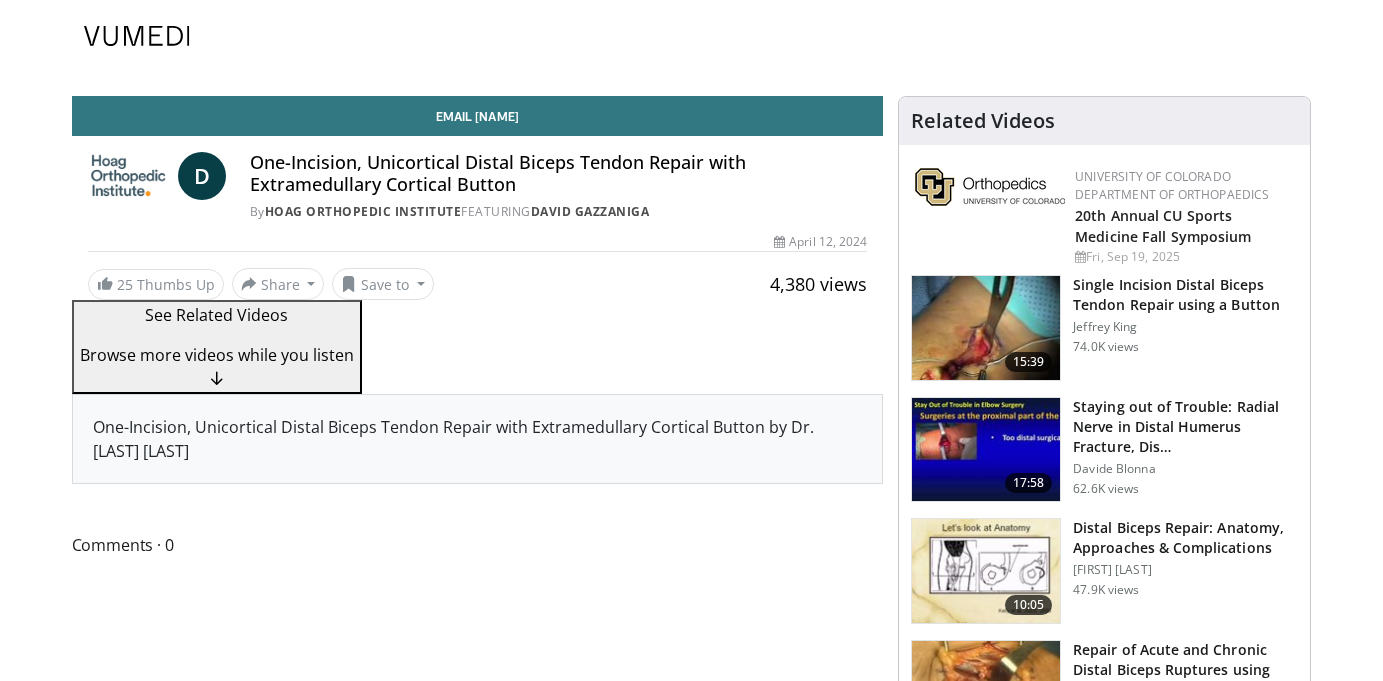 scroll, scrollTop: 0, scrollLeft: 0, axis: both 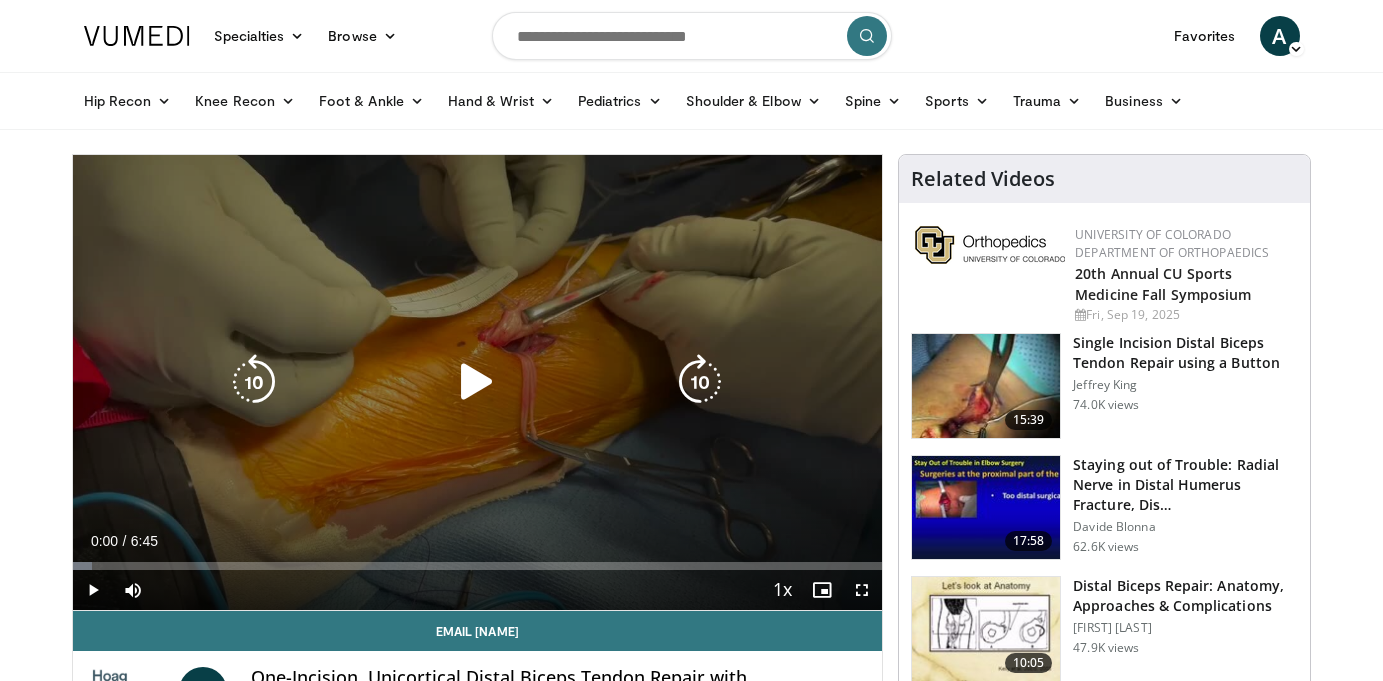 click at bounding box center (477, 382) 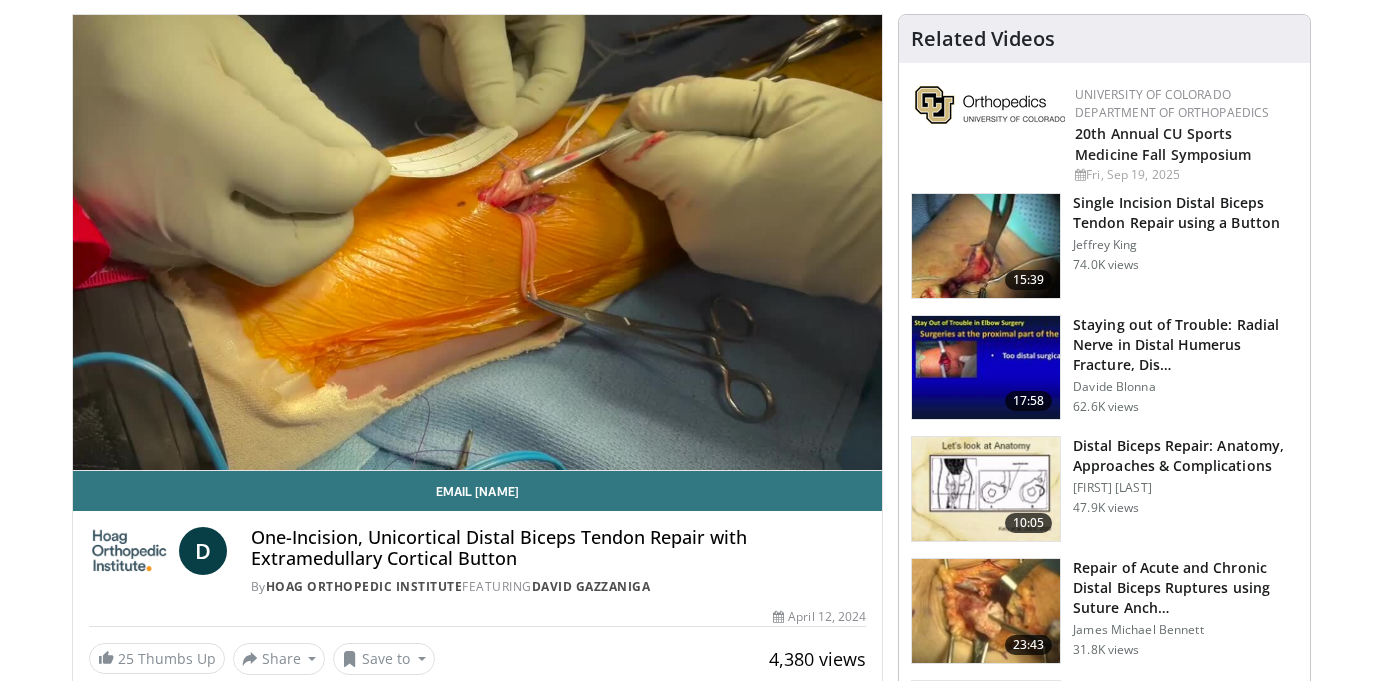scroll, scrollTop: 134, scrollLeft: 0, axis: vertical 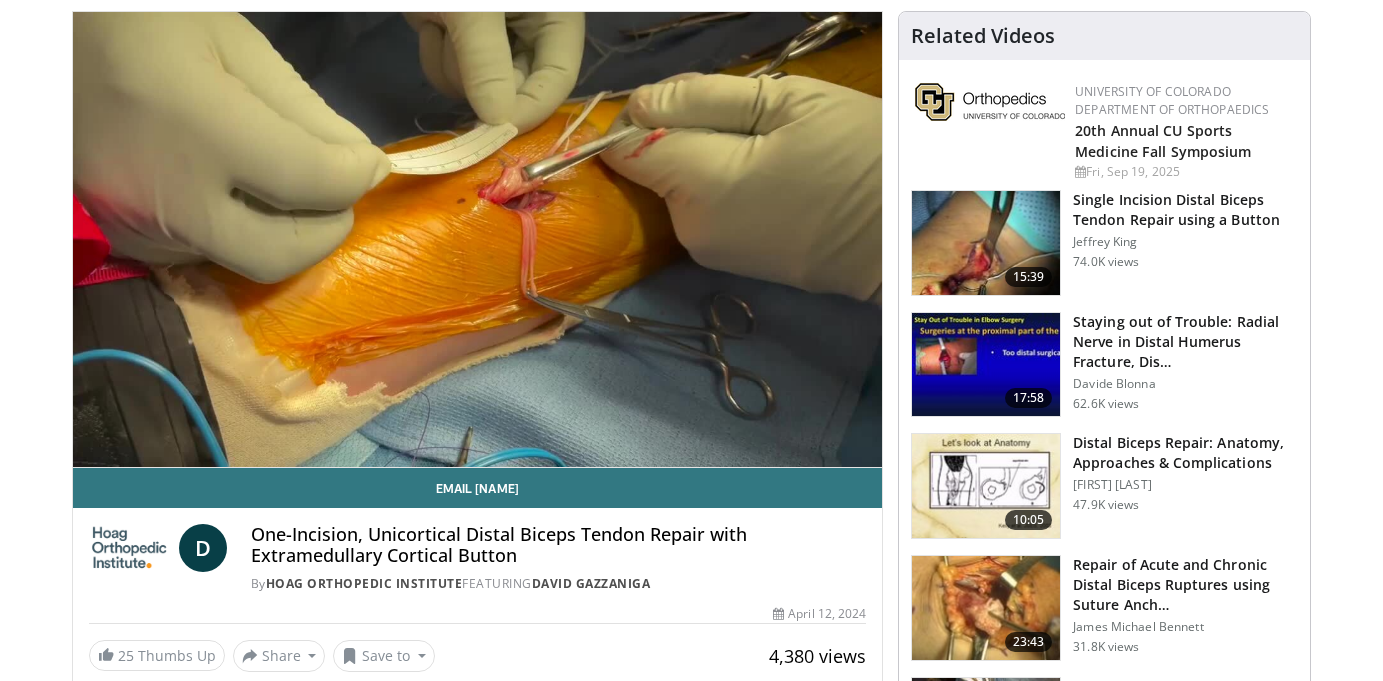 click on "Distal Biceps Repair: Anatomy, Approaches & Complications" at bounding box center (1185, 453) 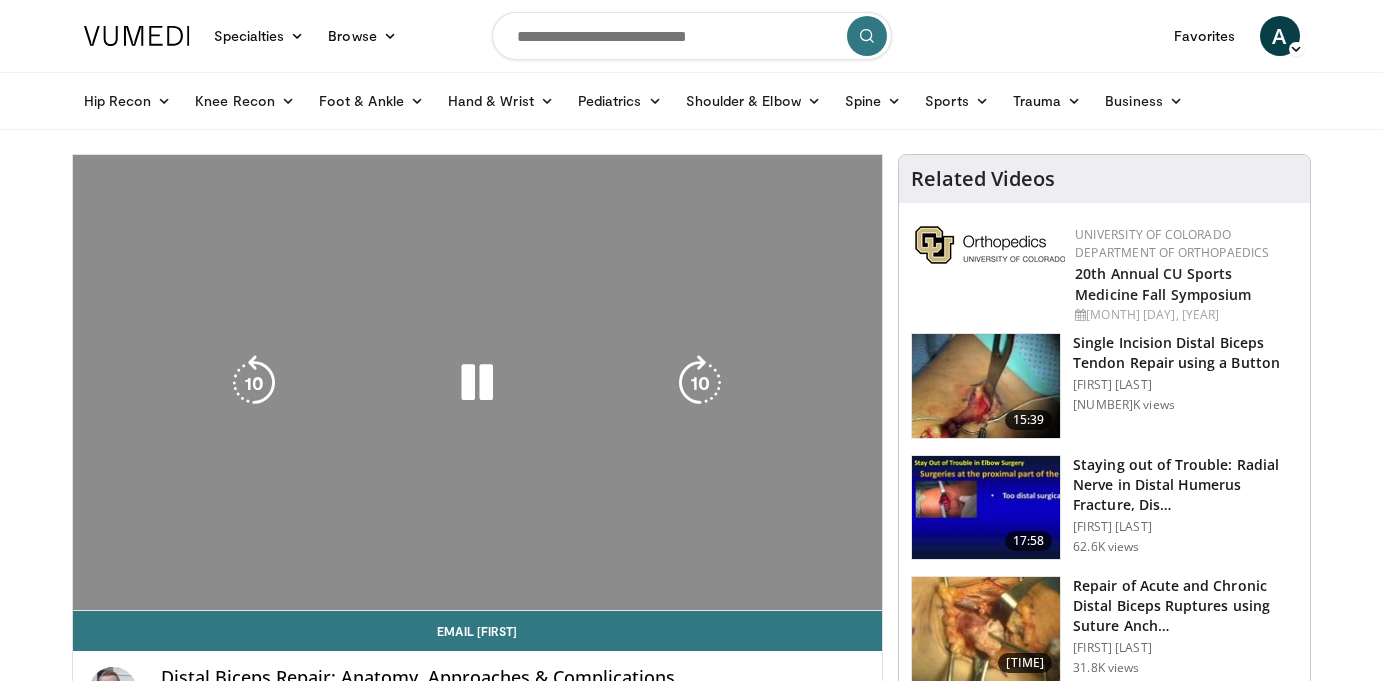 scroll, scrollTop: 0, scrollLeft: 0, axis: both 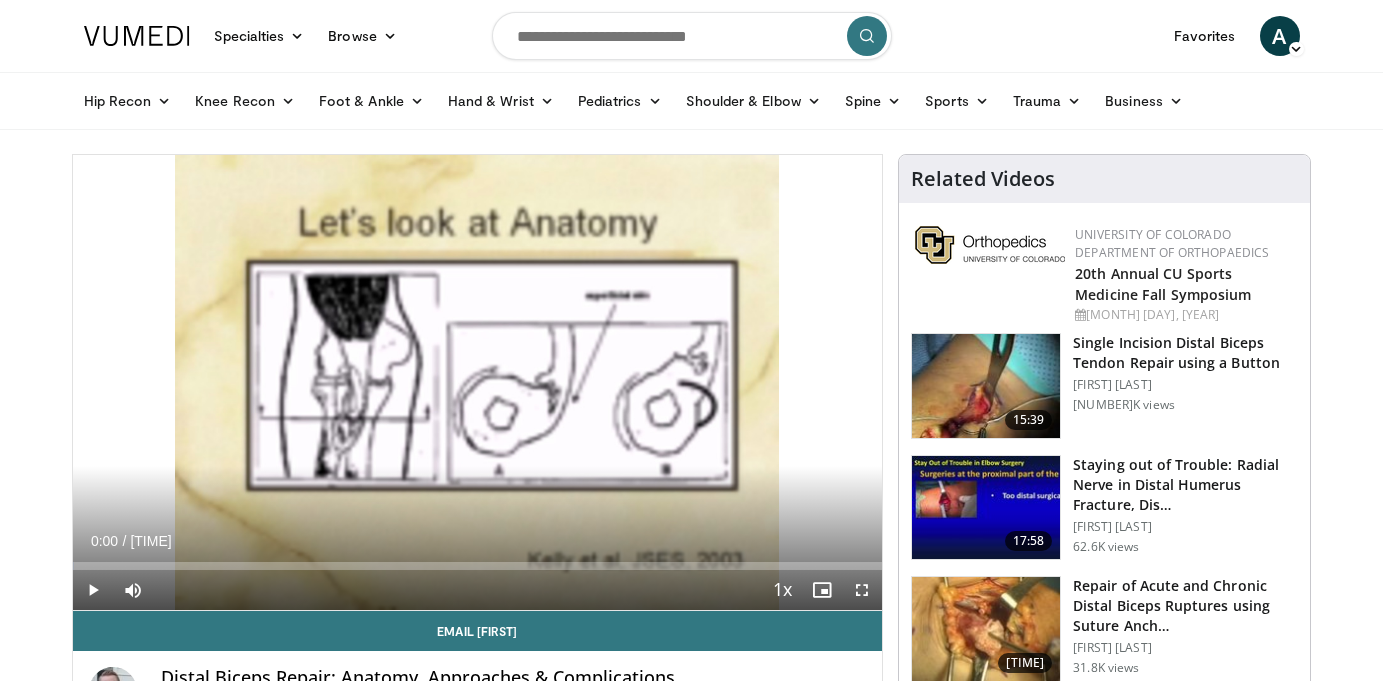 click at bounding box center [93, 590] 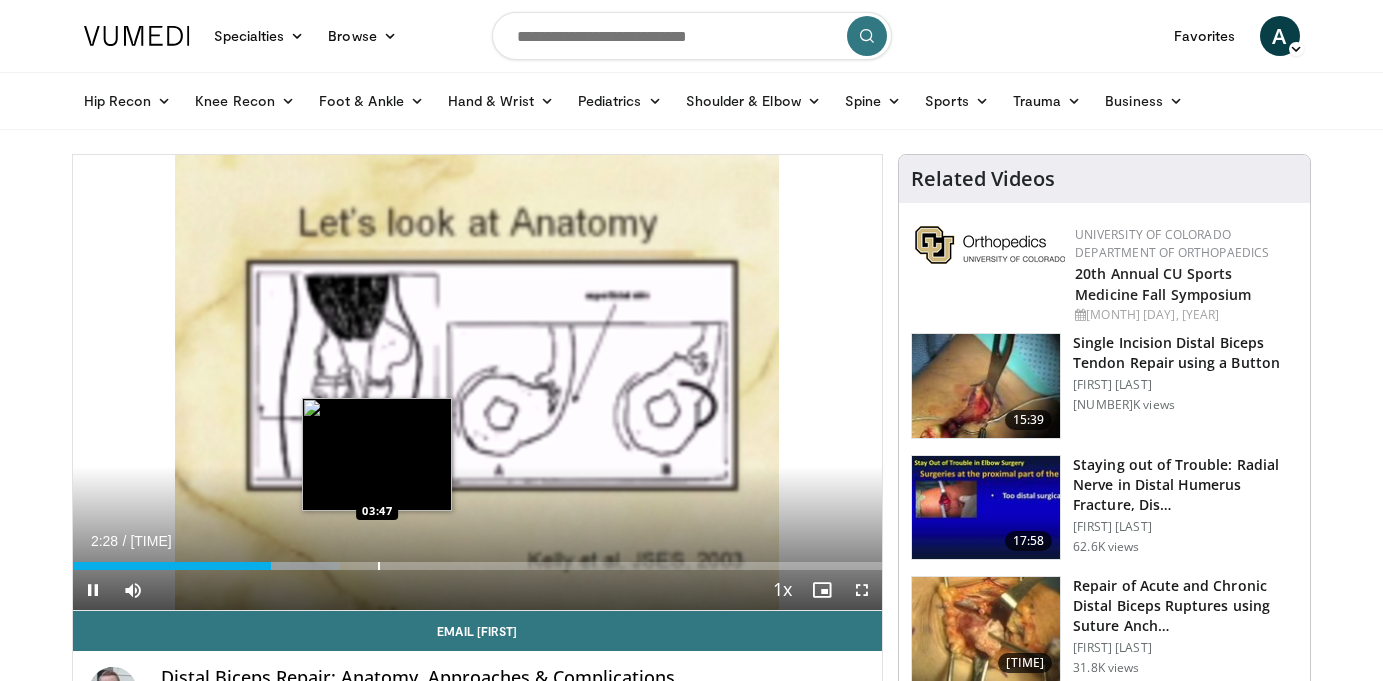 click at bounding box center (379, 566) 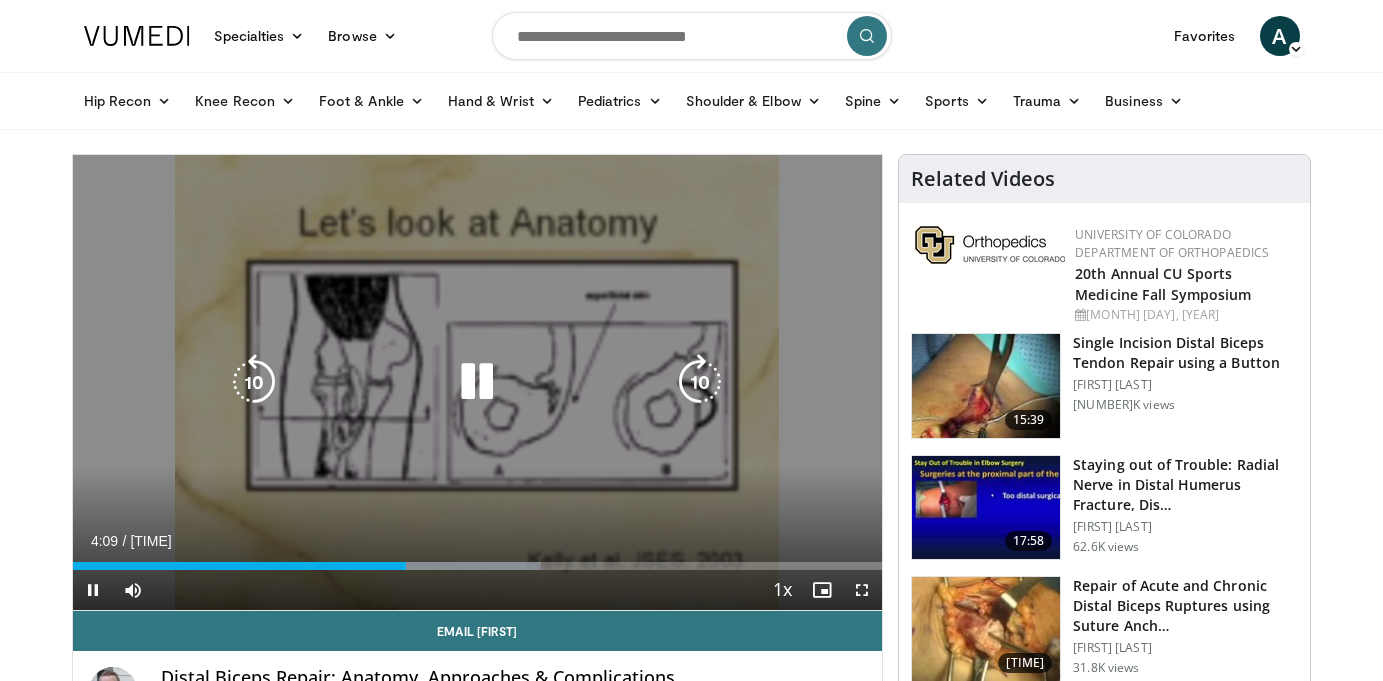 click at bounding box center (477, 382) 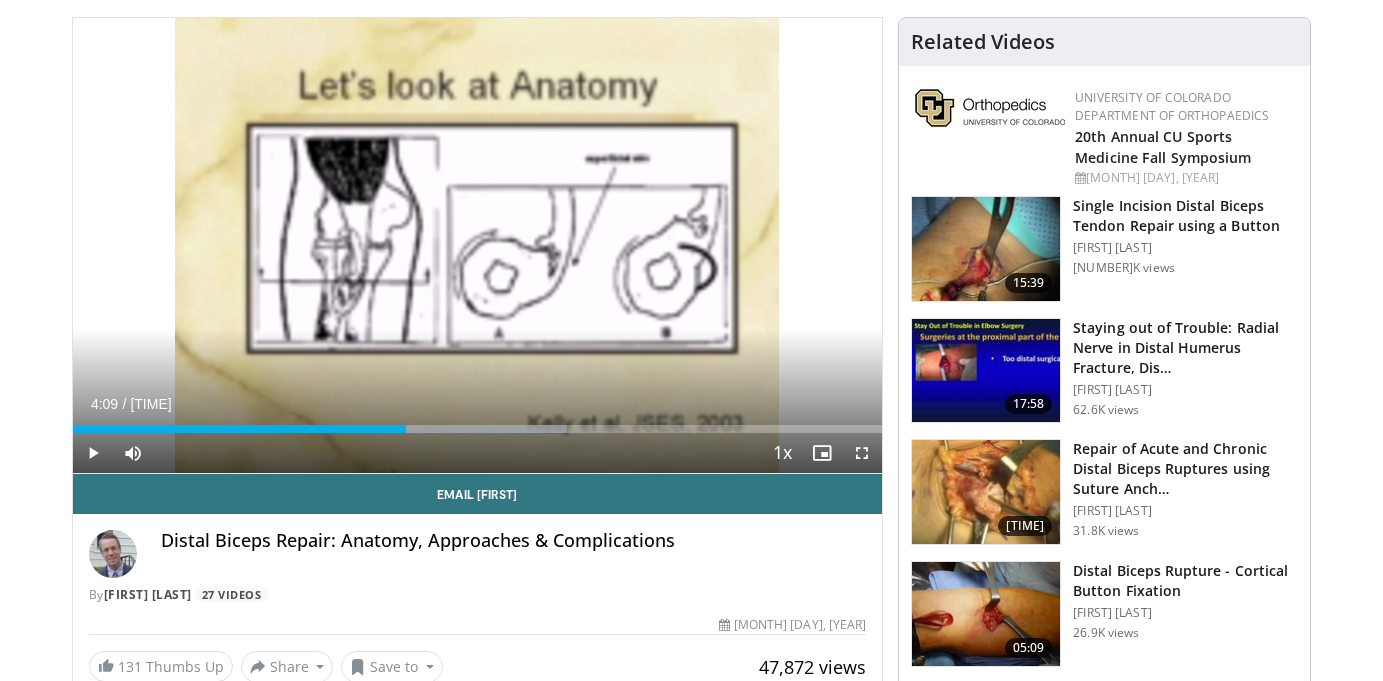 scroll, scrollTop: 138, scrollLeft: 0, axis: vertical 